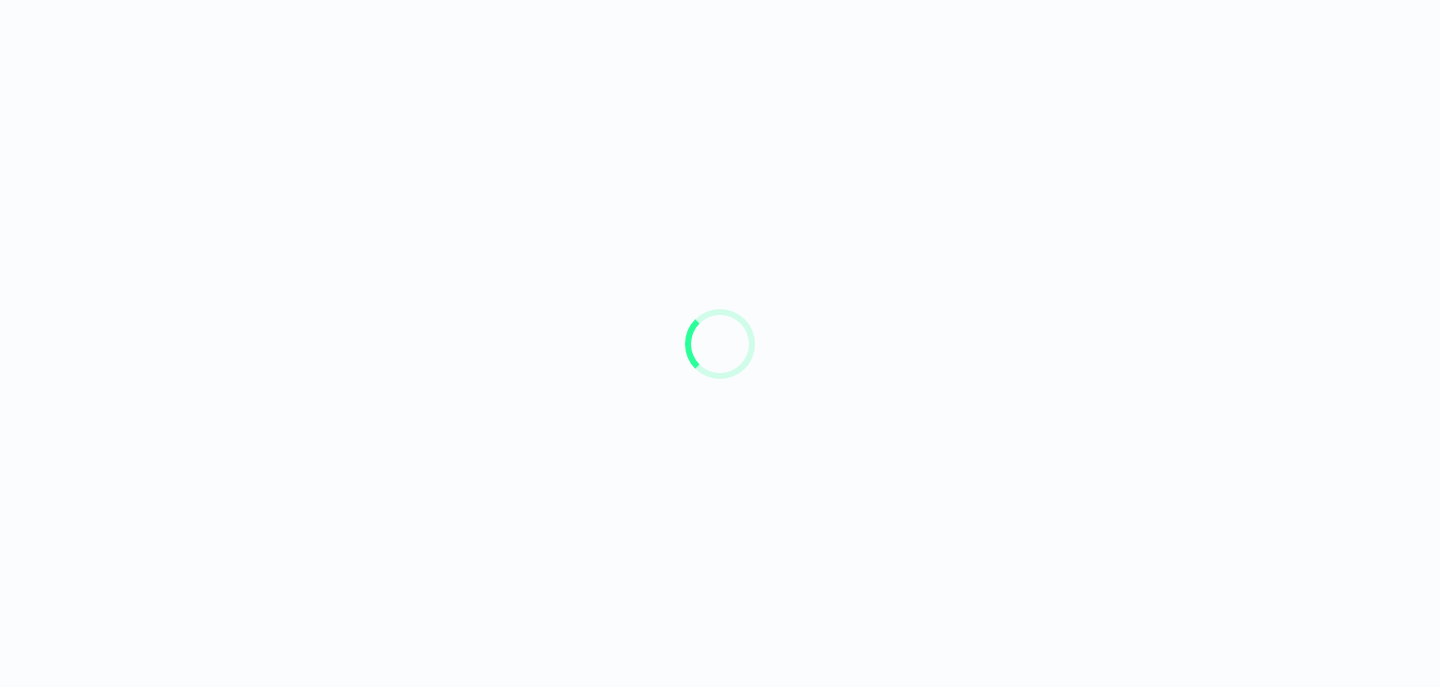 scroll, scrollTop: 0, scrollLeft: 0, axis: both 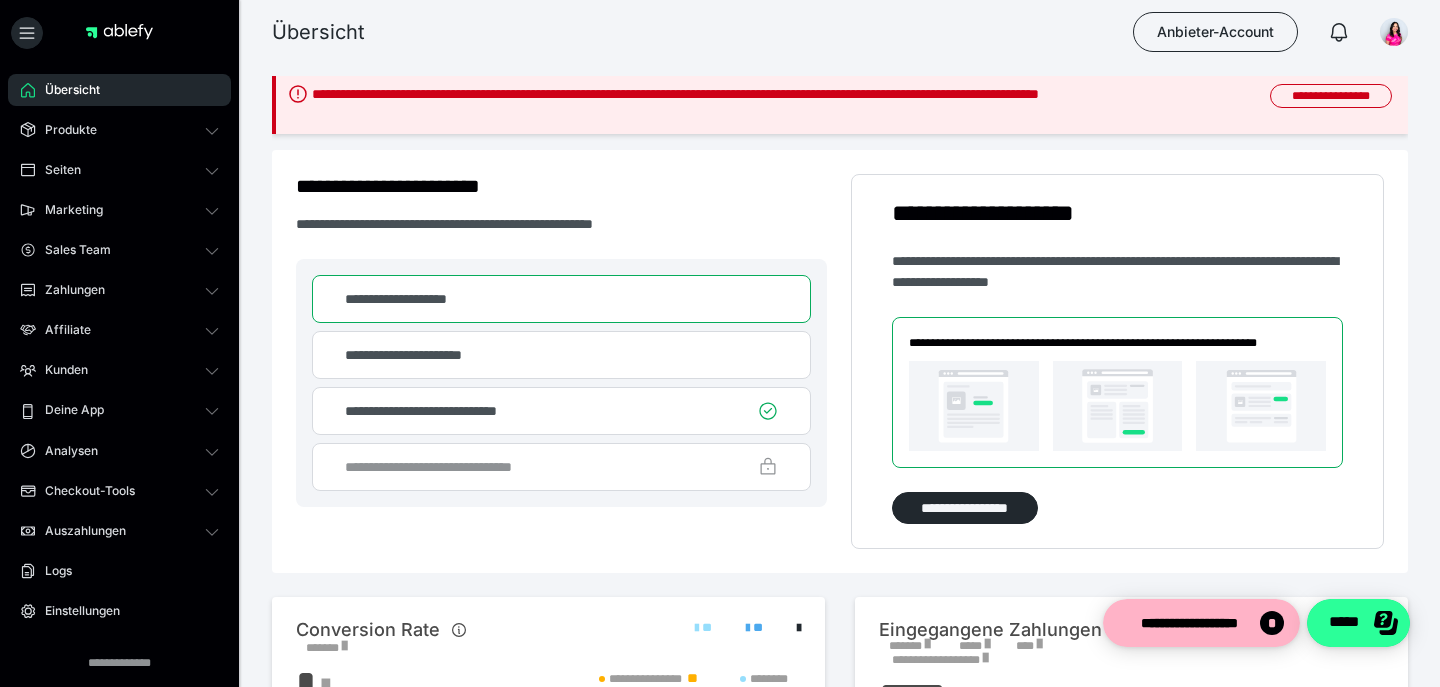 click on "*****" 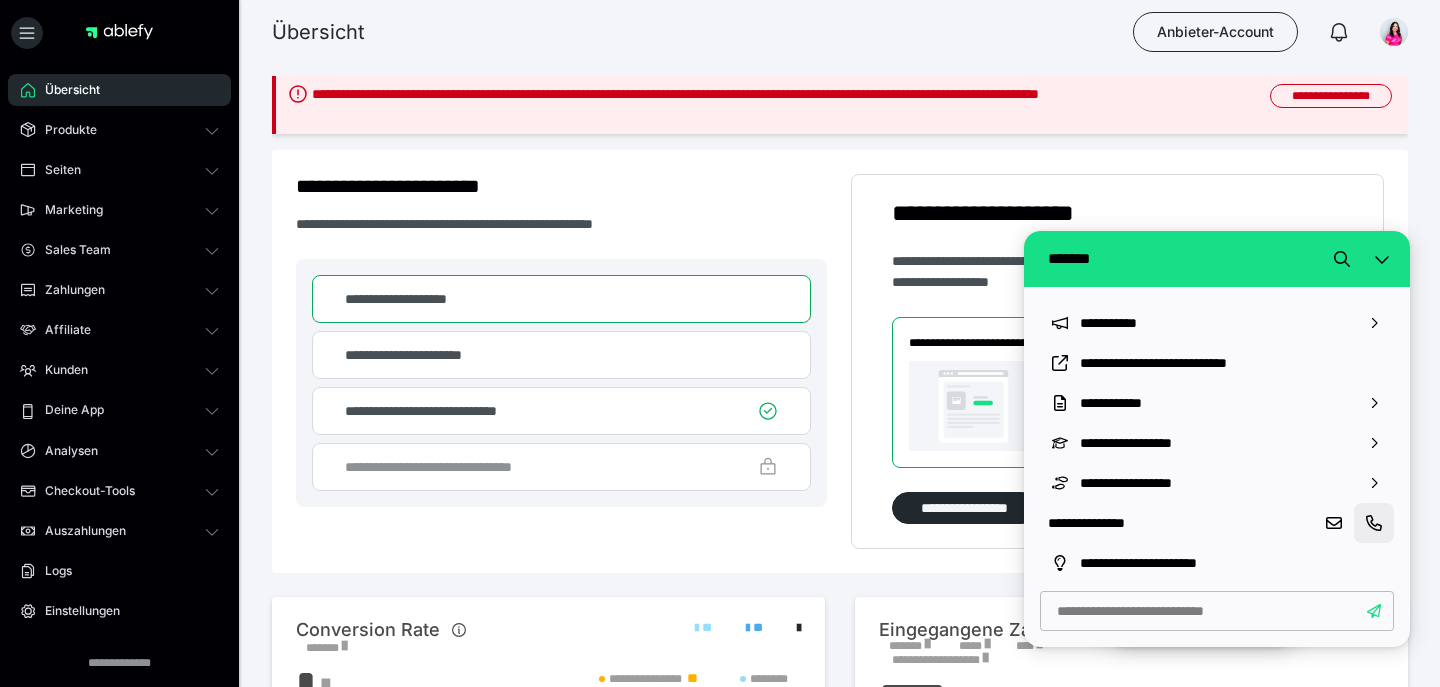click 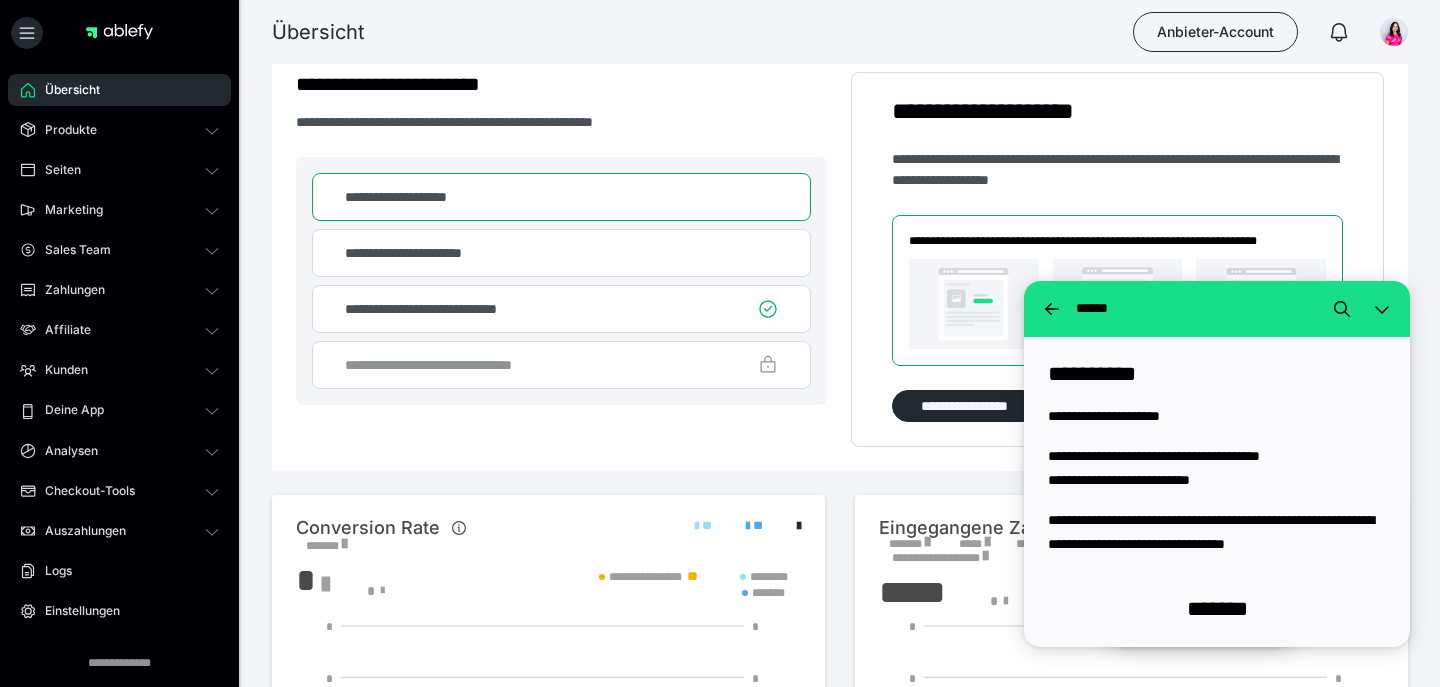 scroll, scrollTop: 106, scrollLeft: 0, axis: vertical 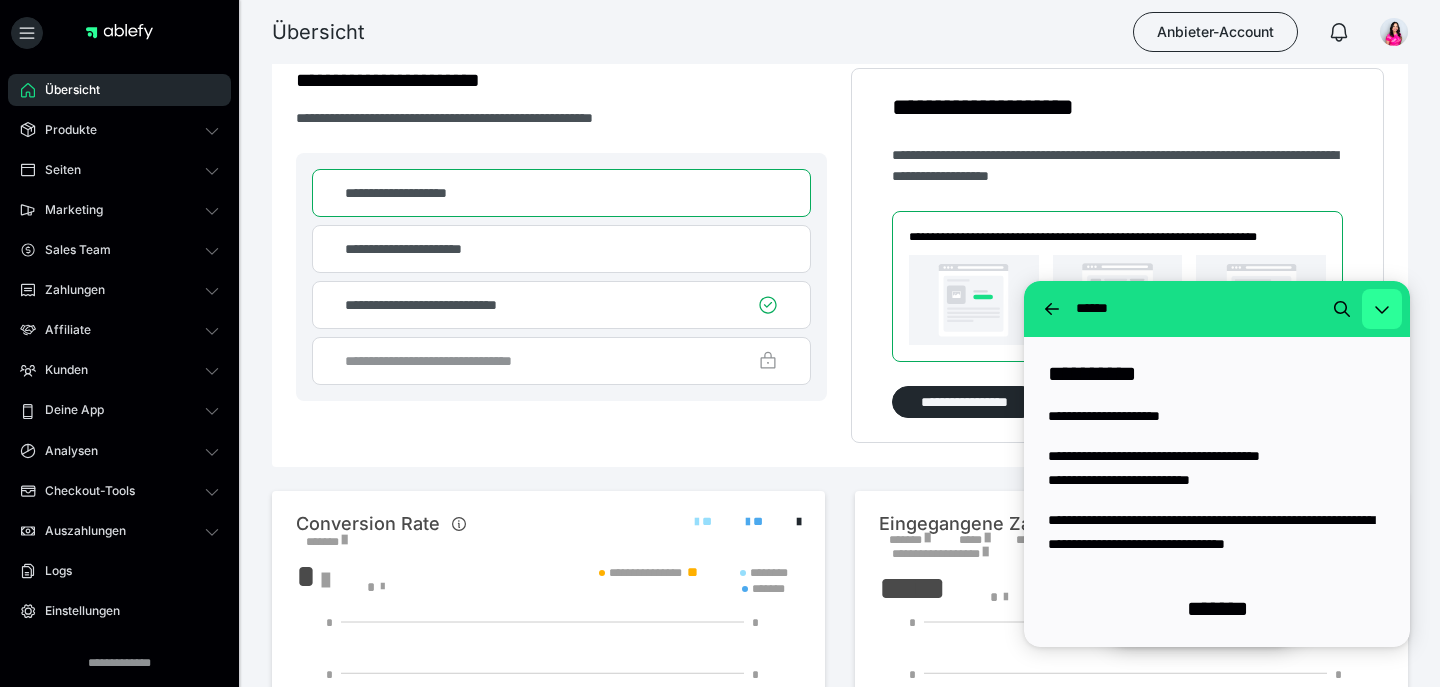 click at bounding box center (1382, 309) 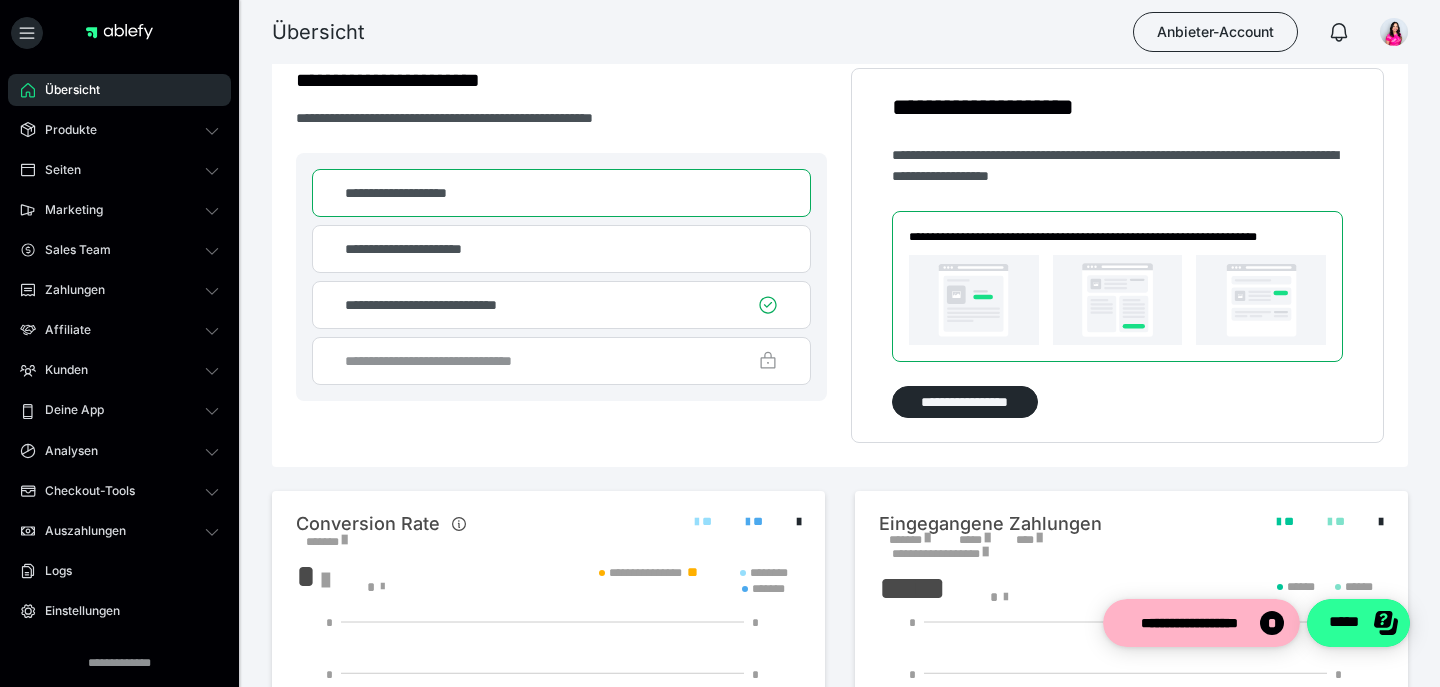 click on "*****" 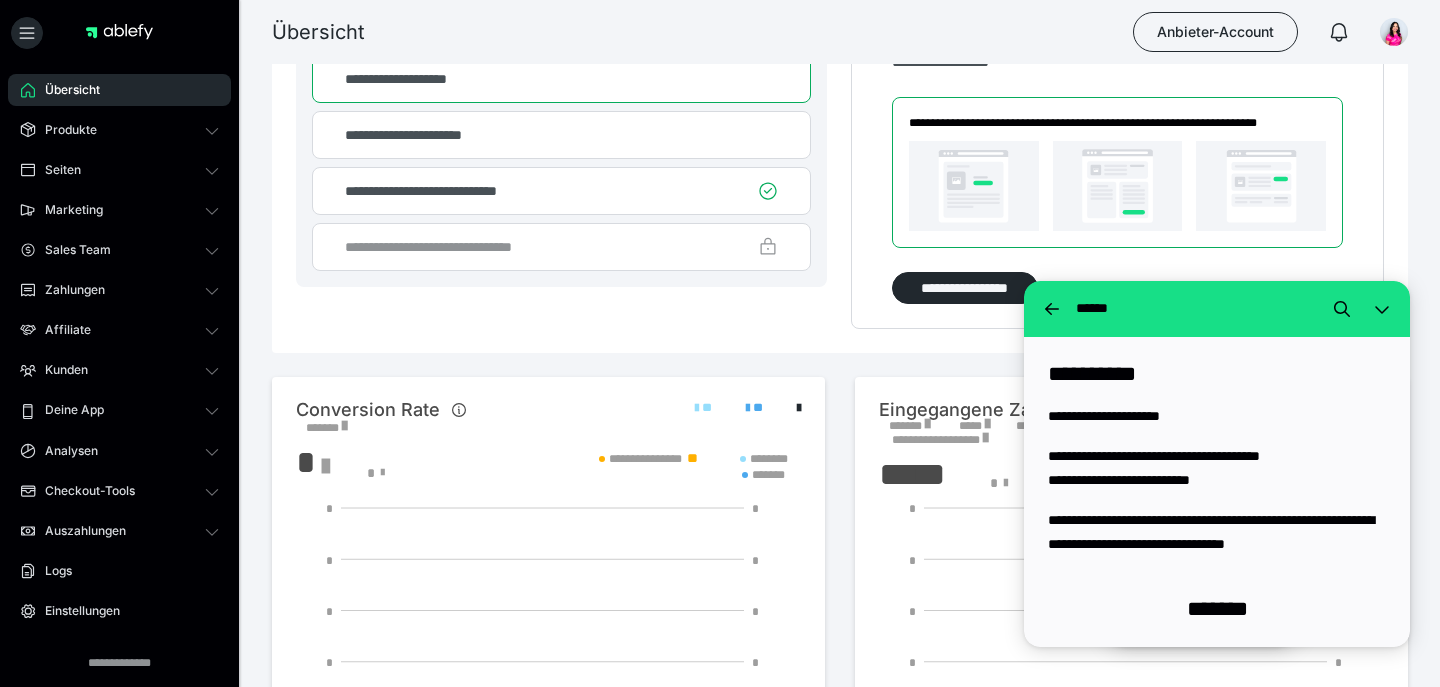 scroll, scrollTop: 230, scrollLeft: 0, axis: vertical 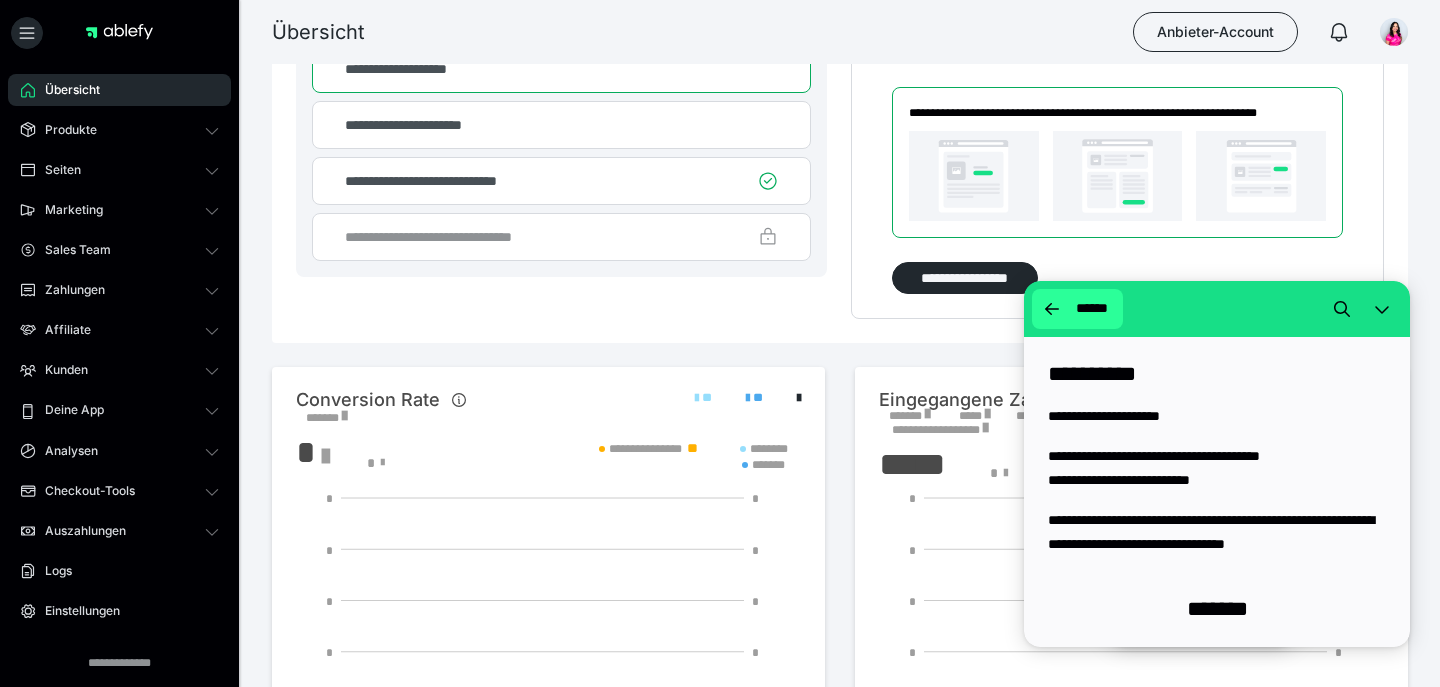click 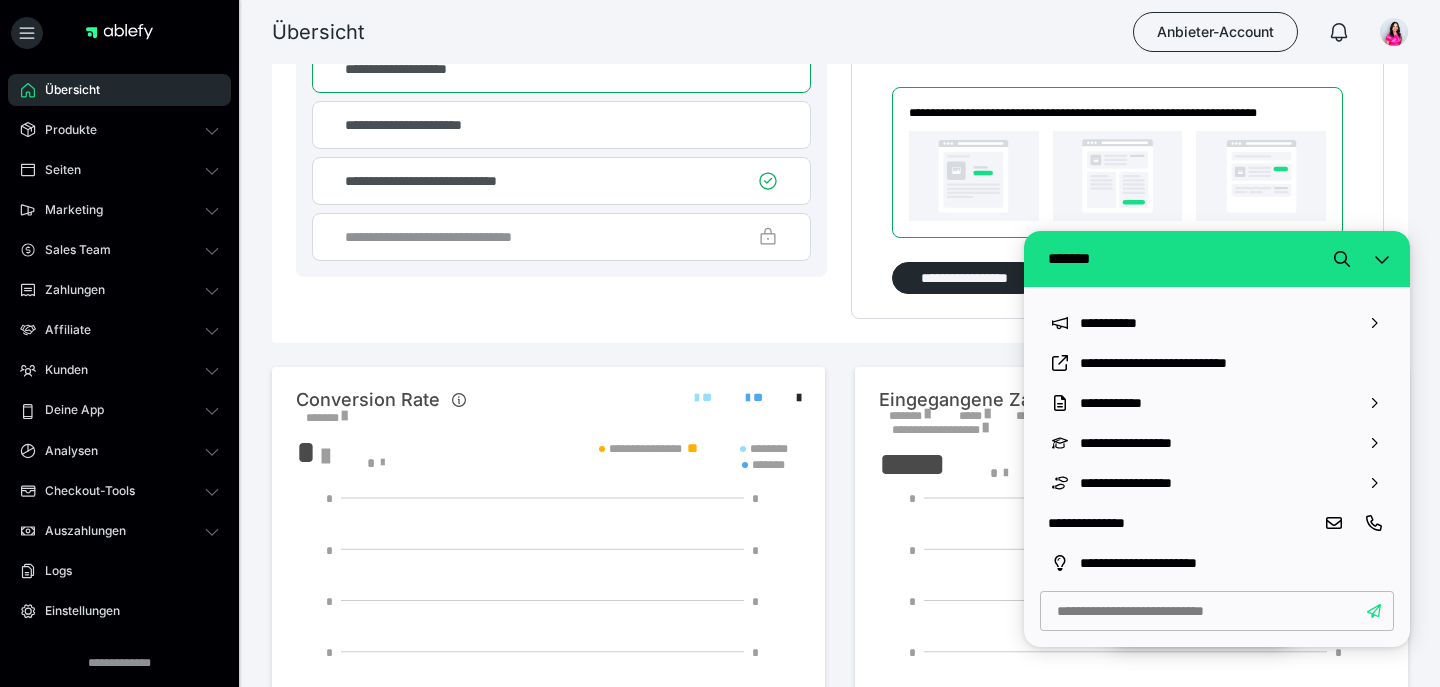 click on "**********" at bounding box center (1217, 323) 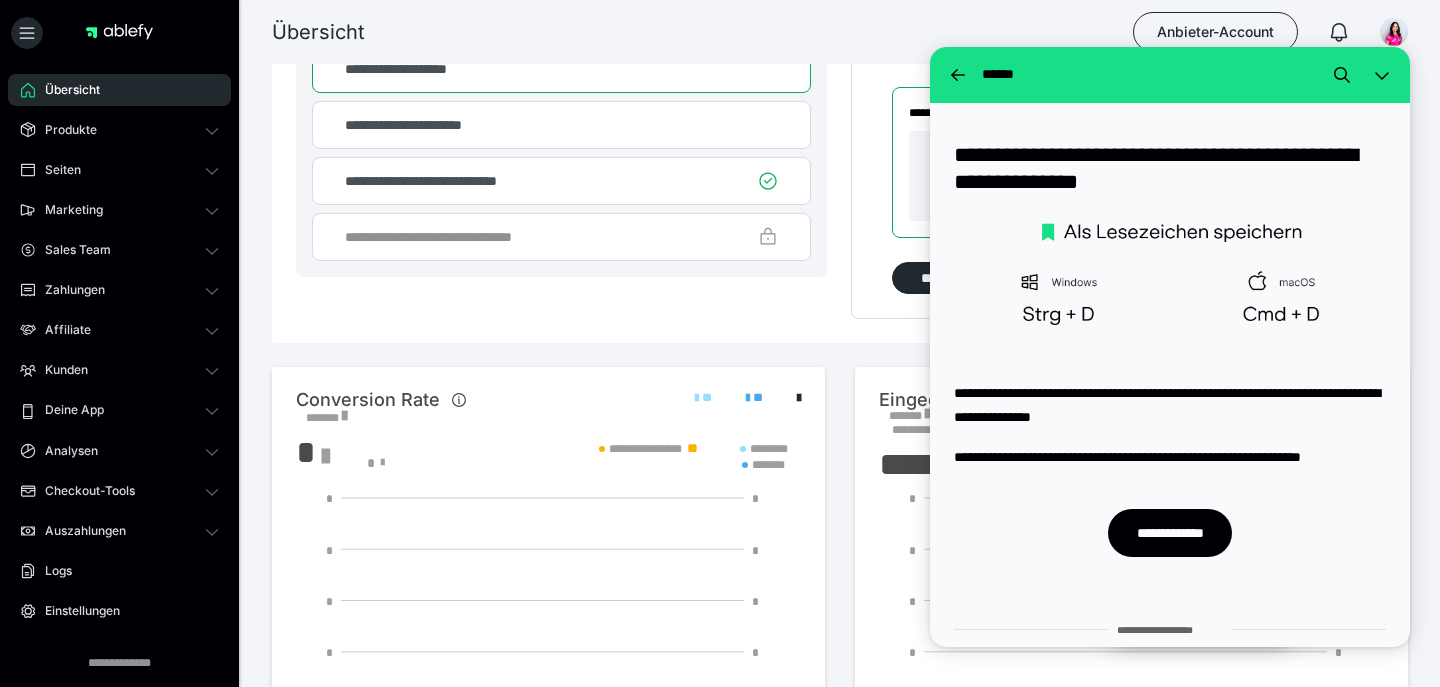 scroll, scrollTop: 4965, scrollLeft: 0, axis: vertical 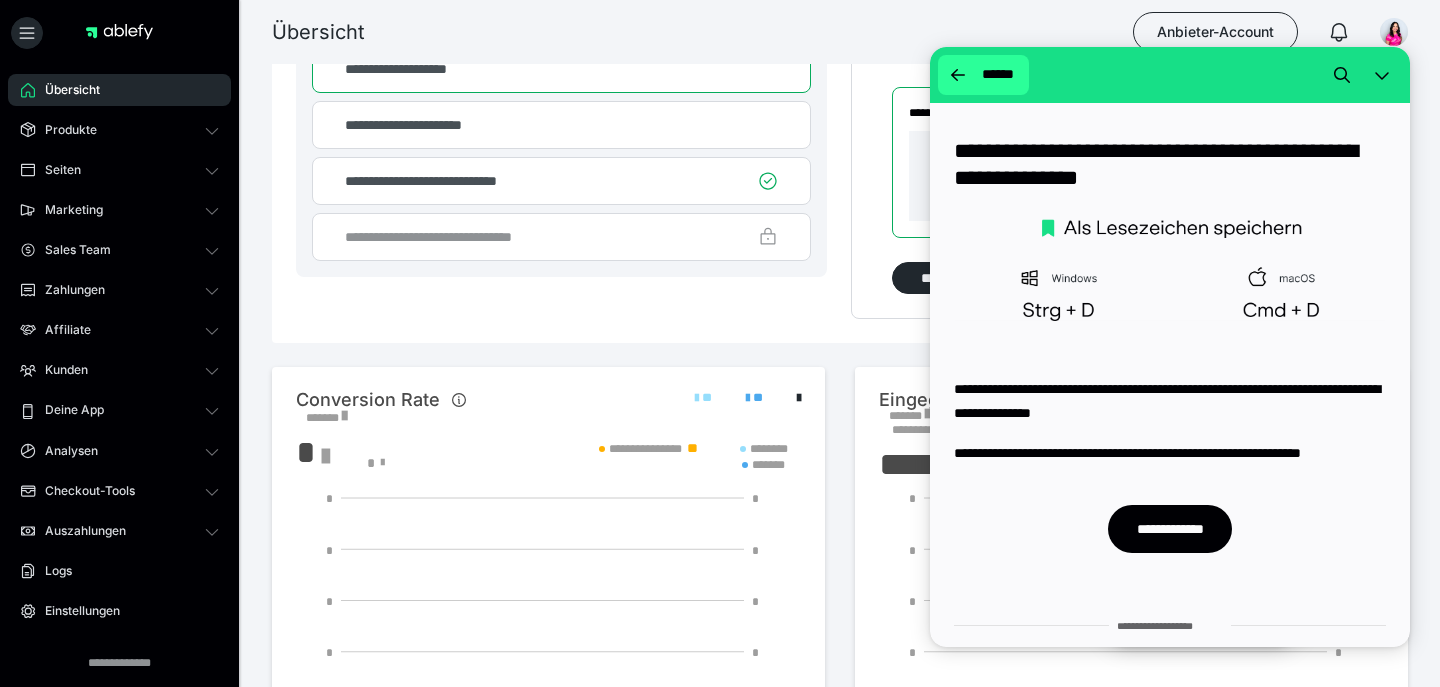 click 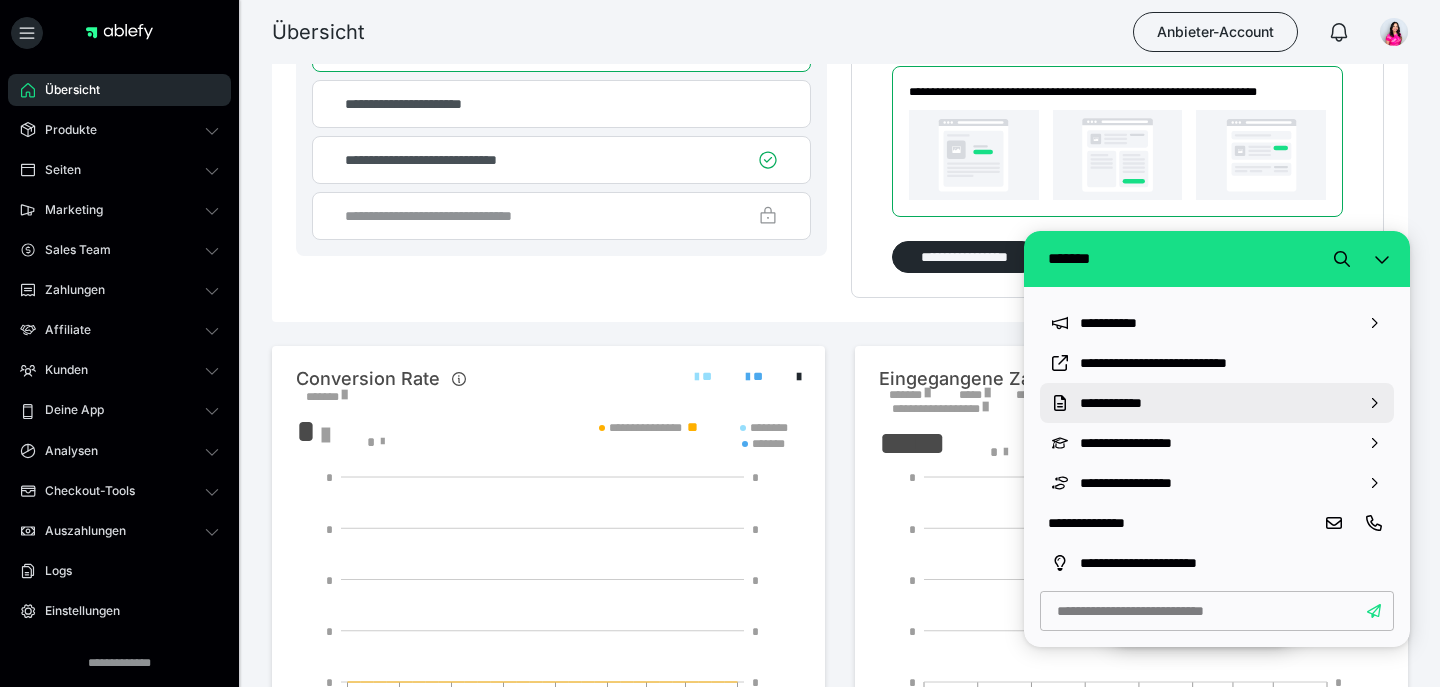 scroll, scrollTop: 255, scrollLeft: 0, axis: vertical 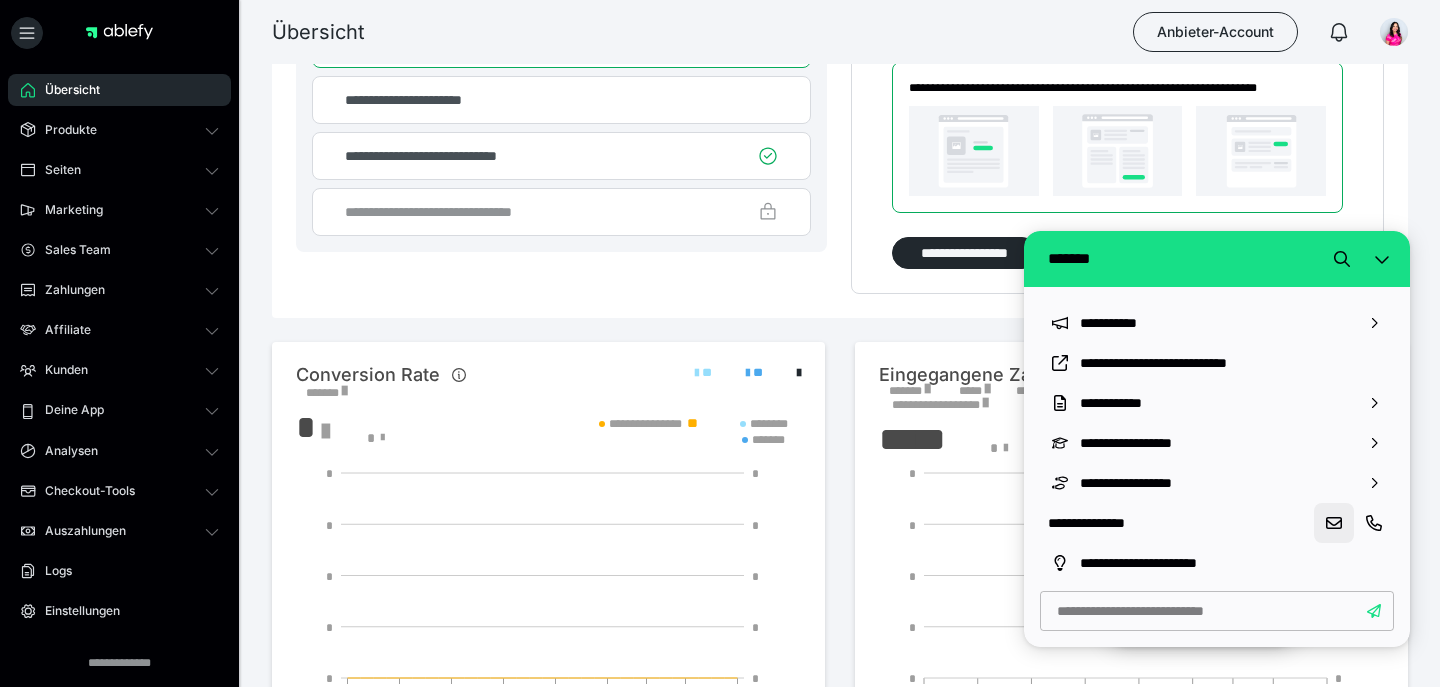 click 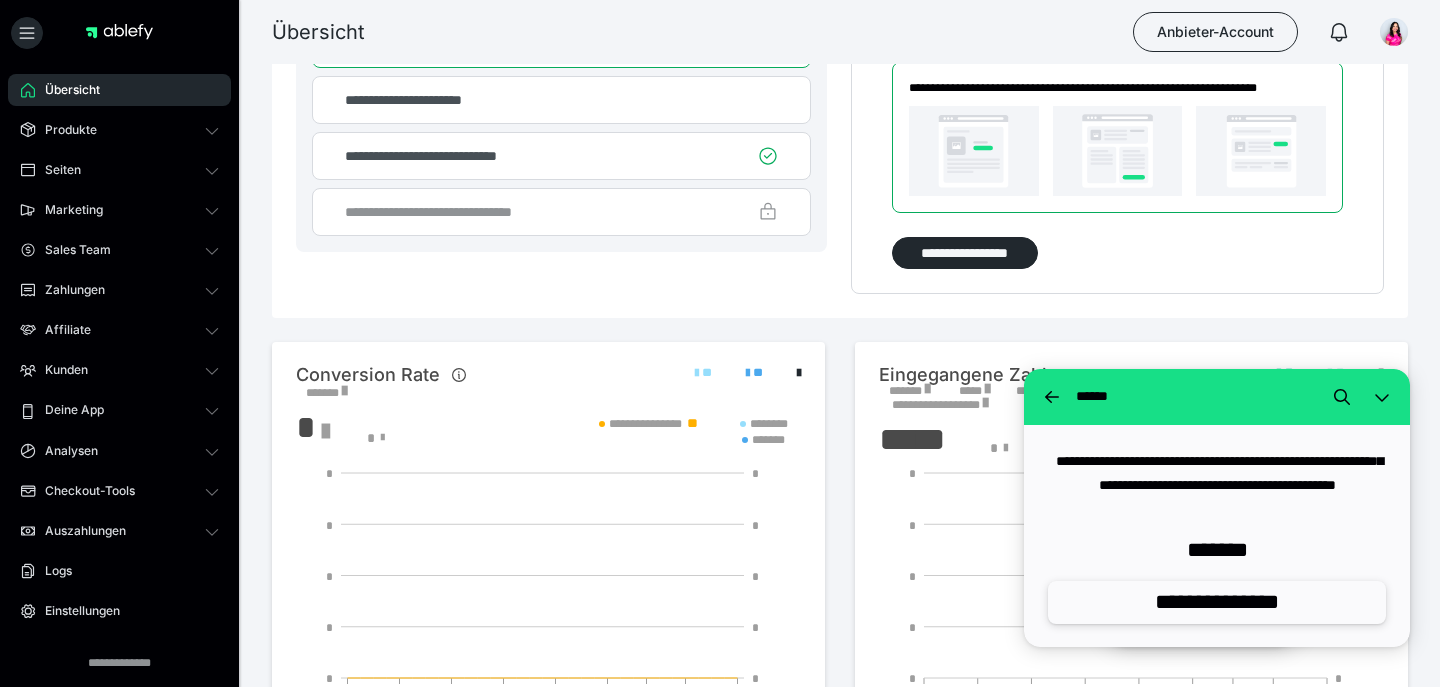 click on "**********" at bounding box center [1217, 602] 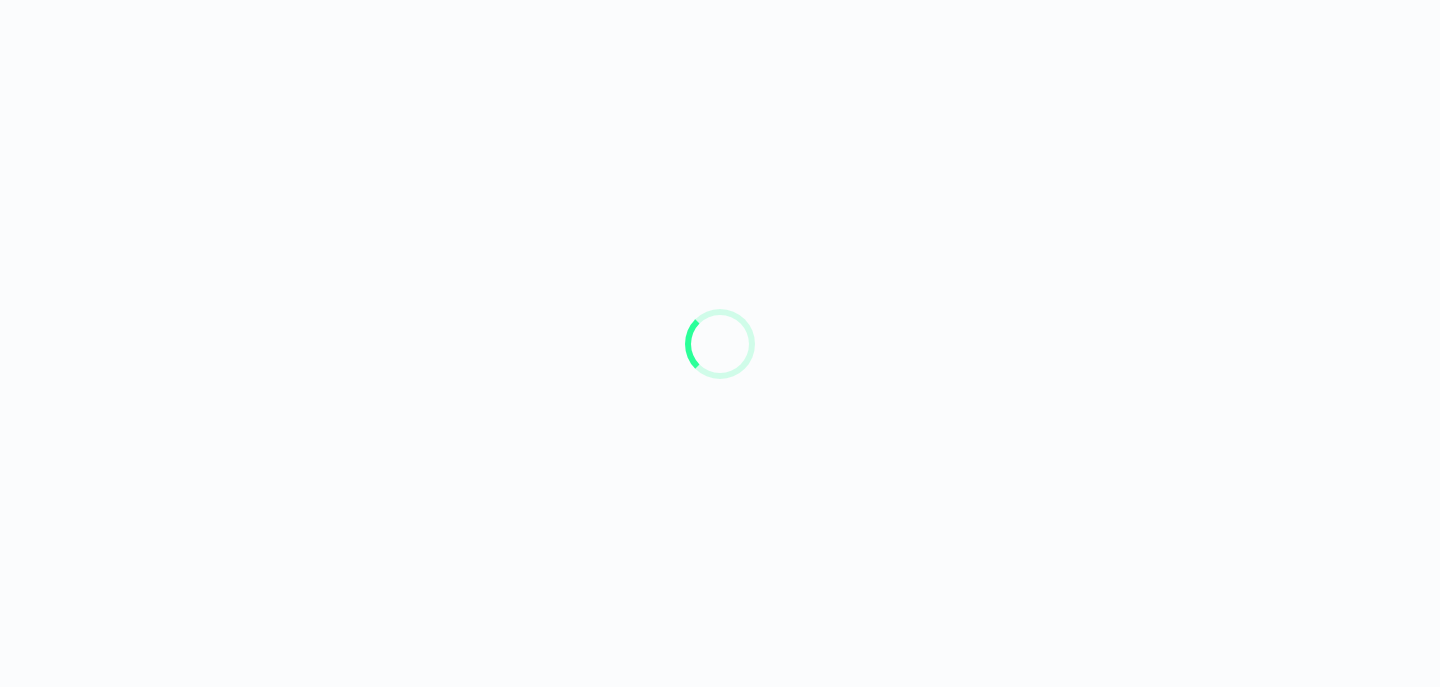 scroll, scrollTop: 0, scrollLeft: 0, axis: both 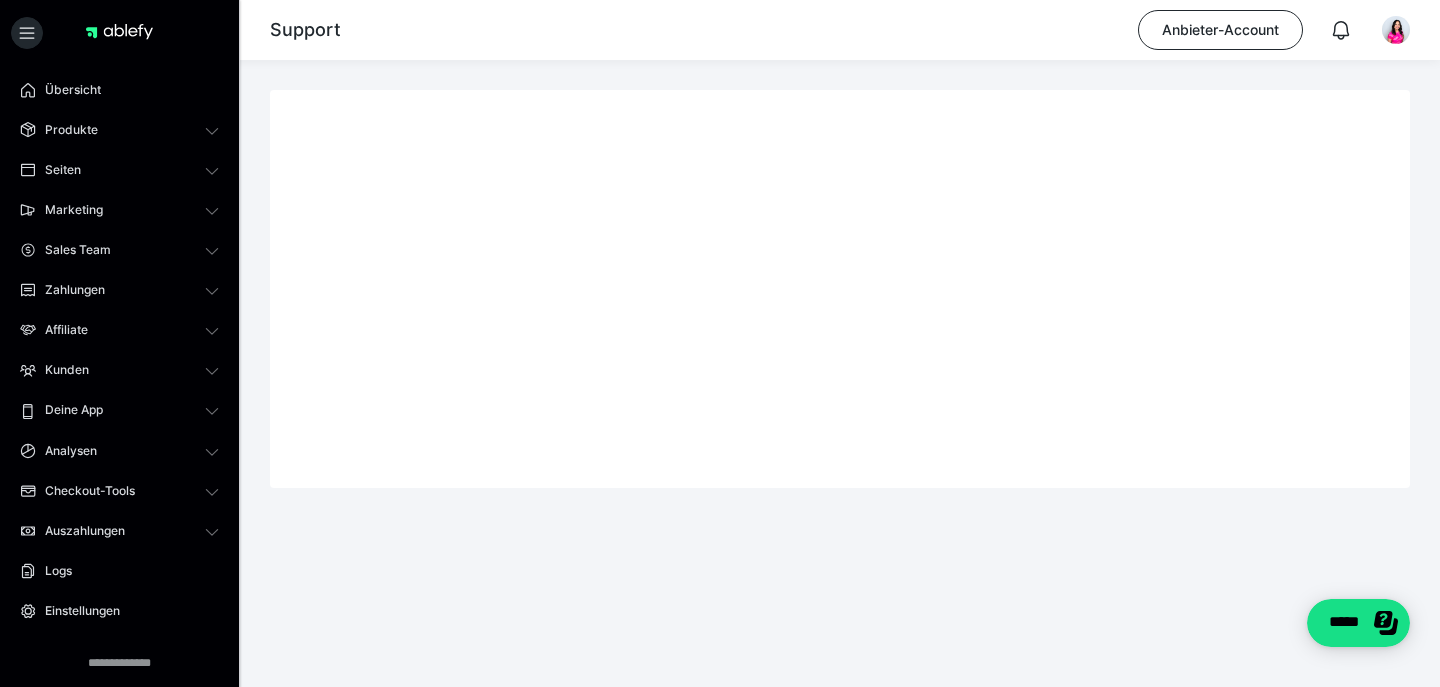 click at bounding box center [840, 336] 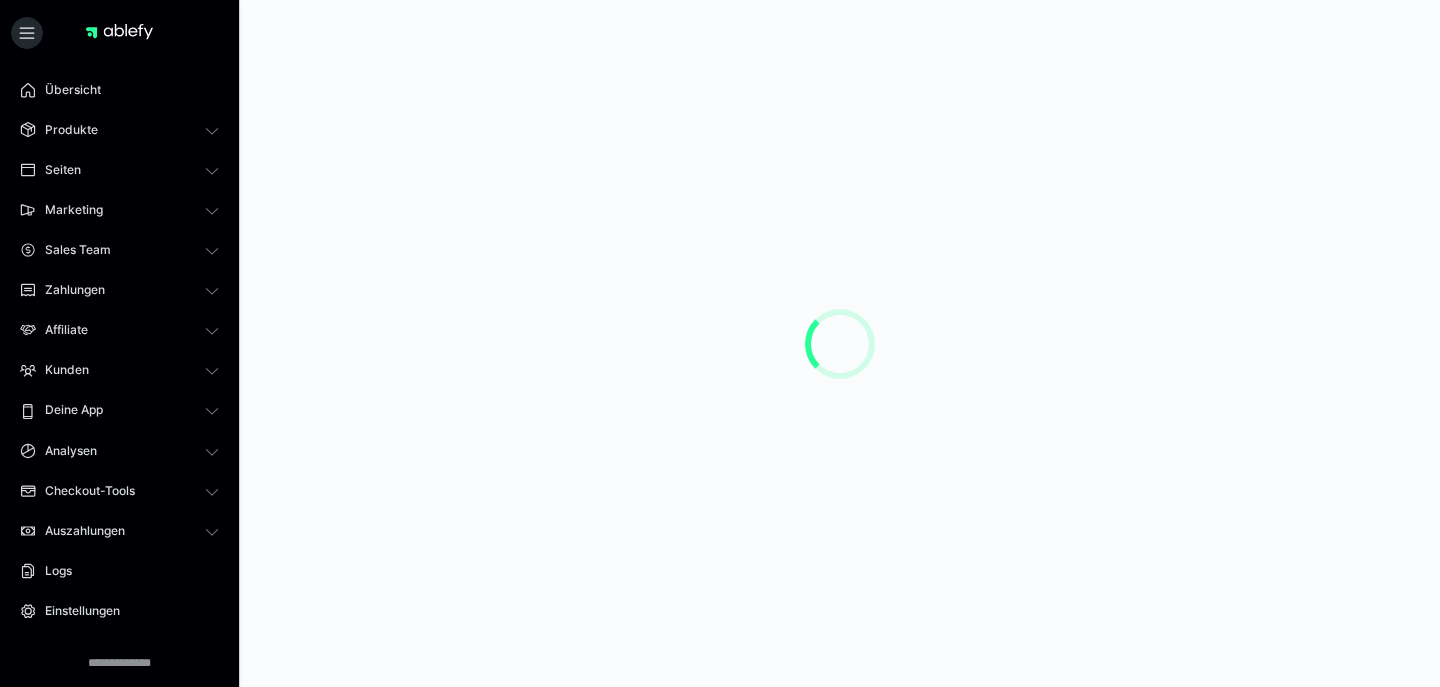 scroll, scrollTop: 0, scrollLeft: 0, axis: both 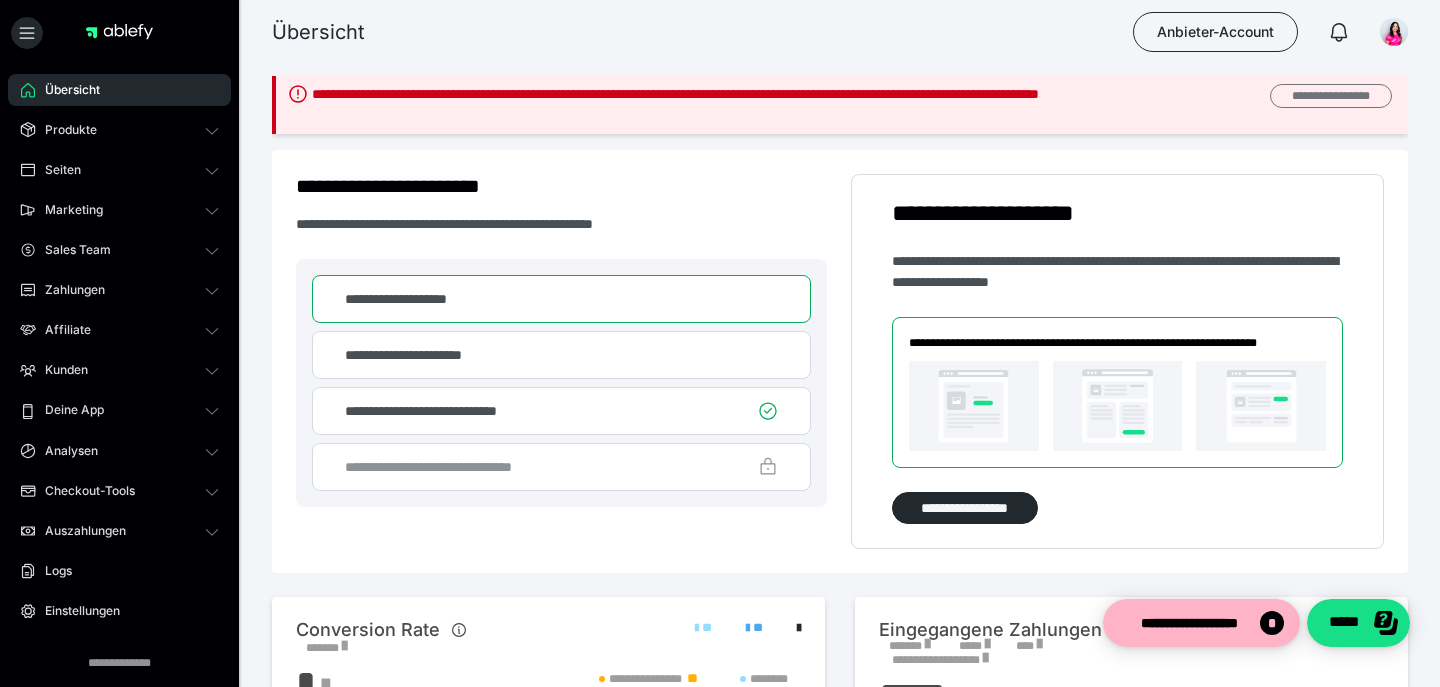 click on "**********" at bounding box center [1331, 96] 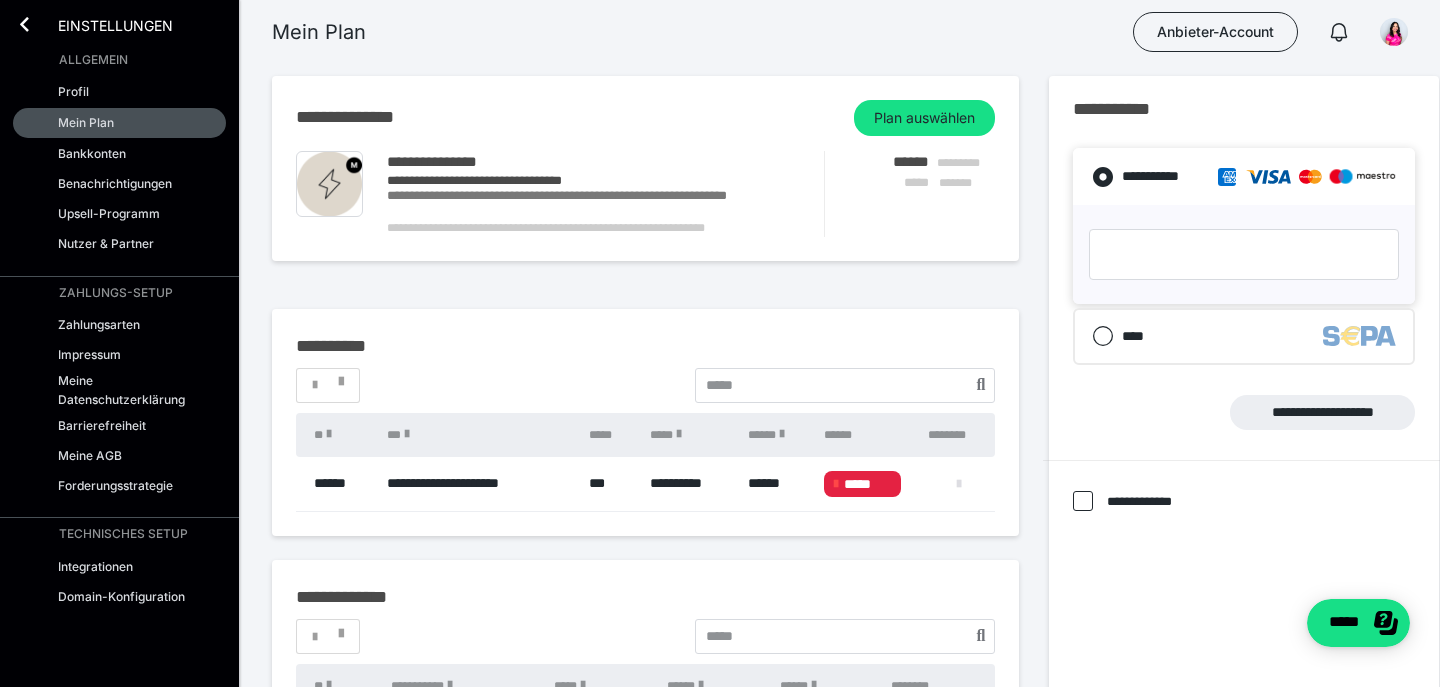click at bounding box center [959, 484] 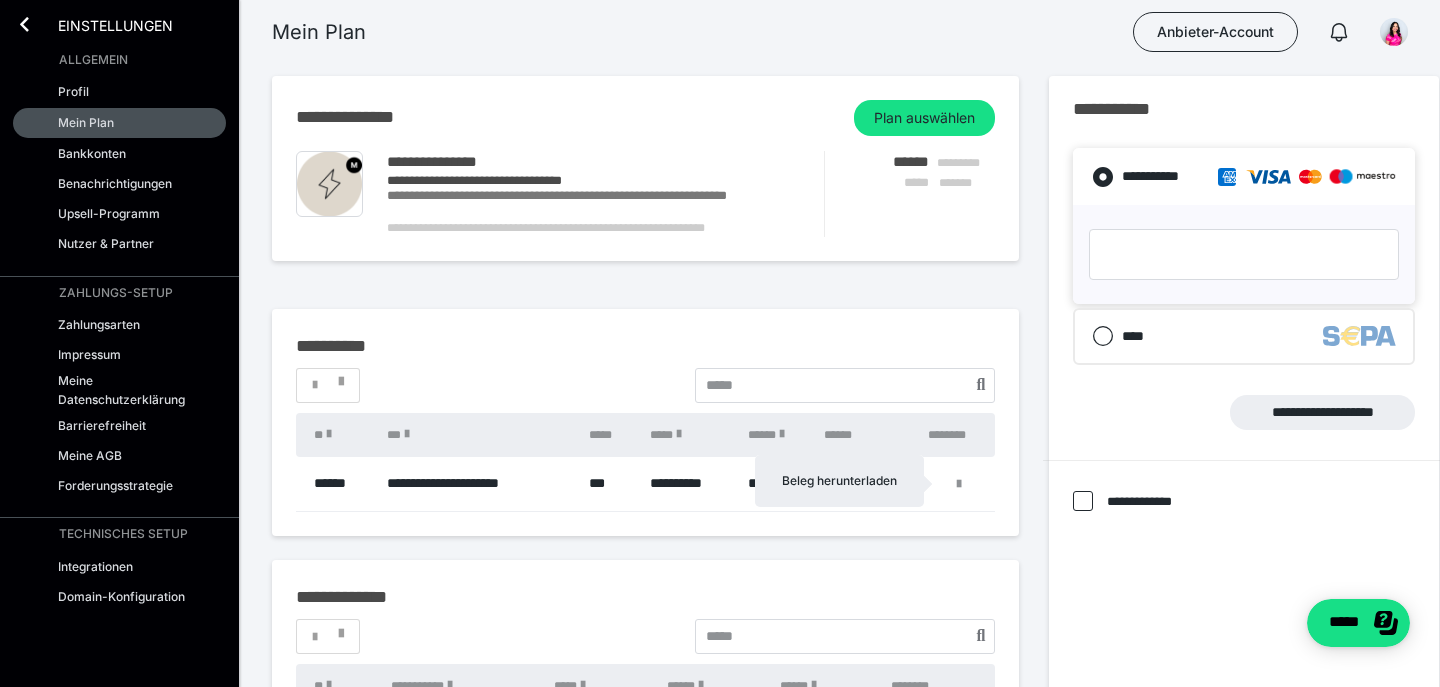 click at bounding box center (720, 343) 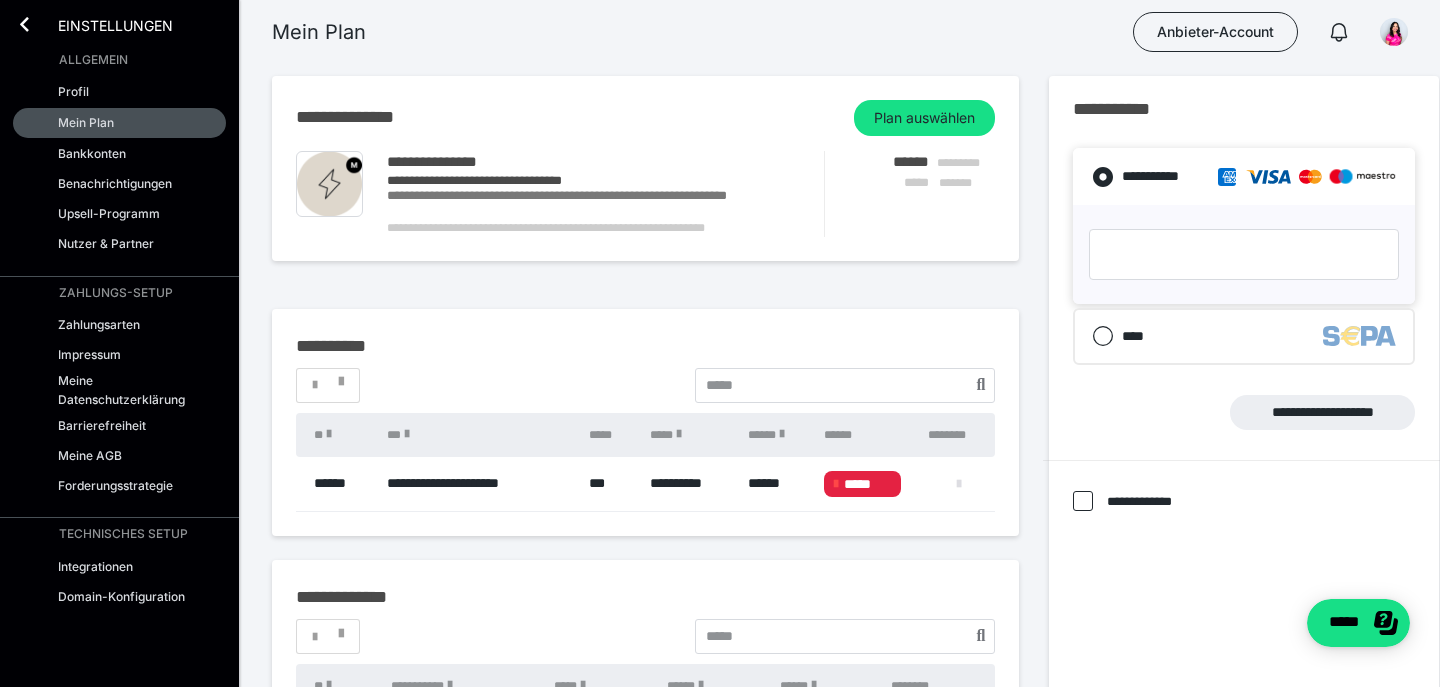 click at bounding box center [959, 484] 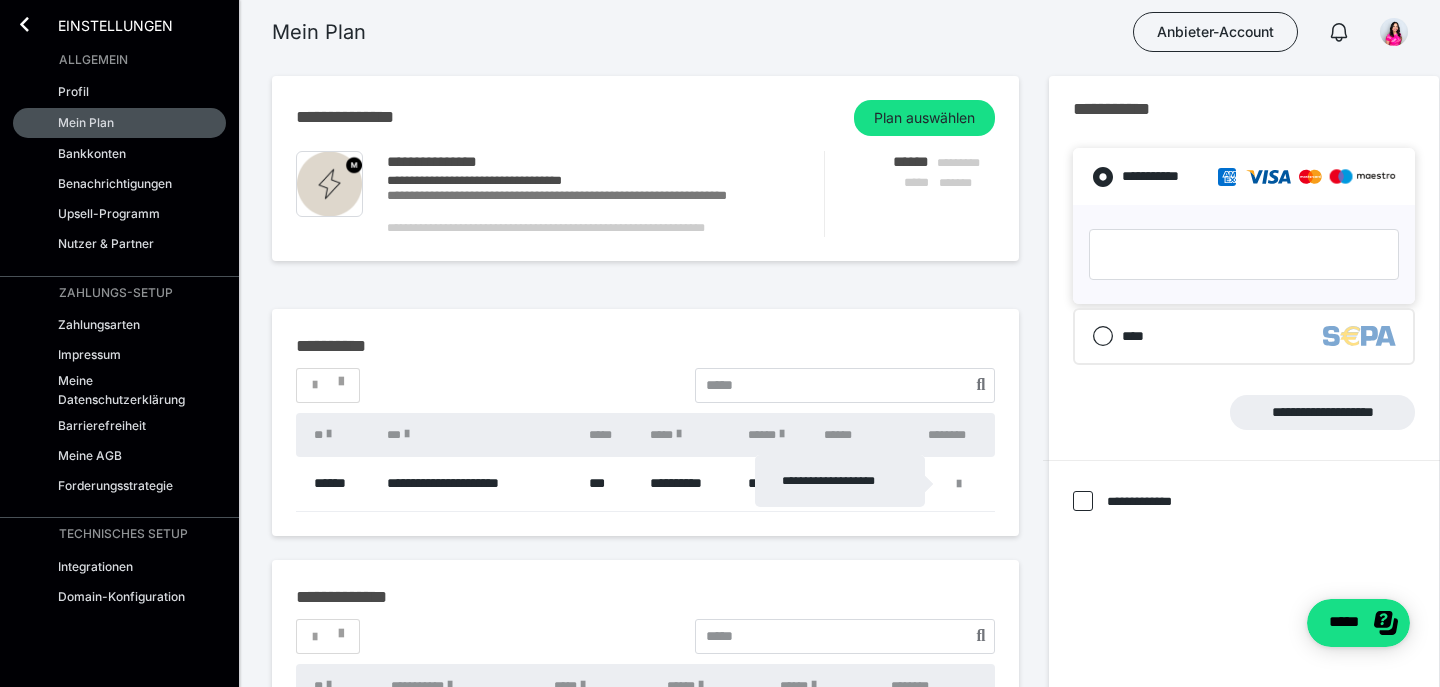 click at bounding box center (720, 343) 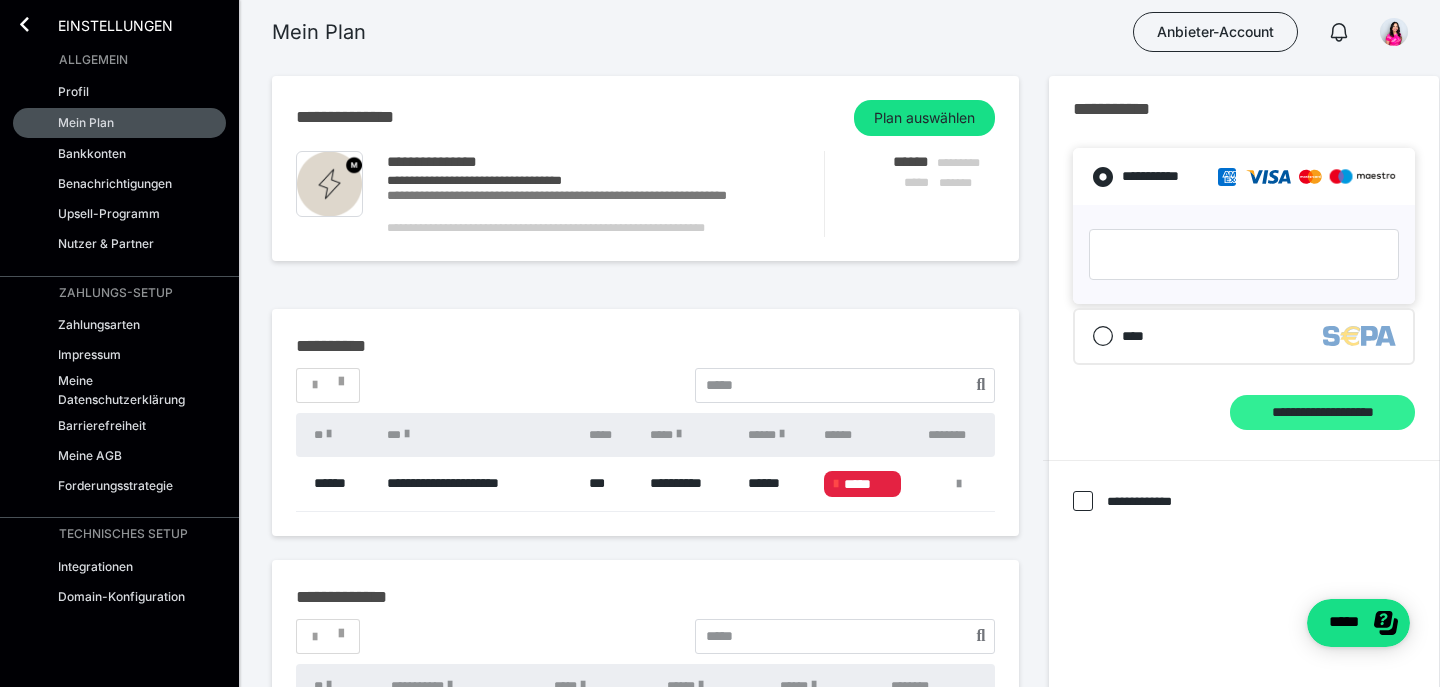 click on "**********" at bounding box center [1322, 412] 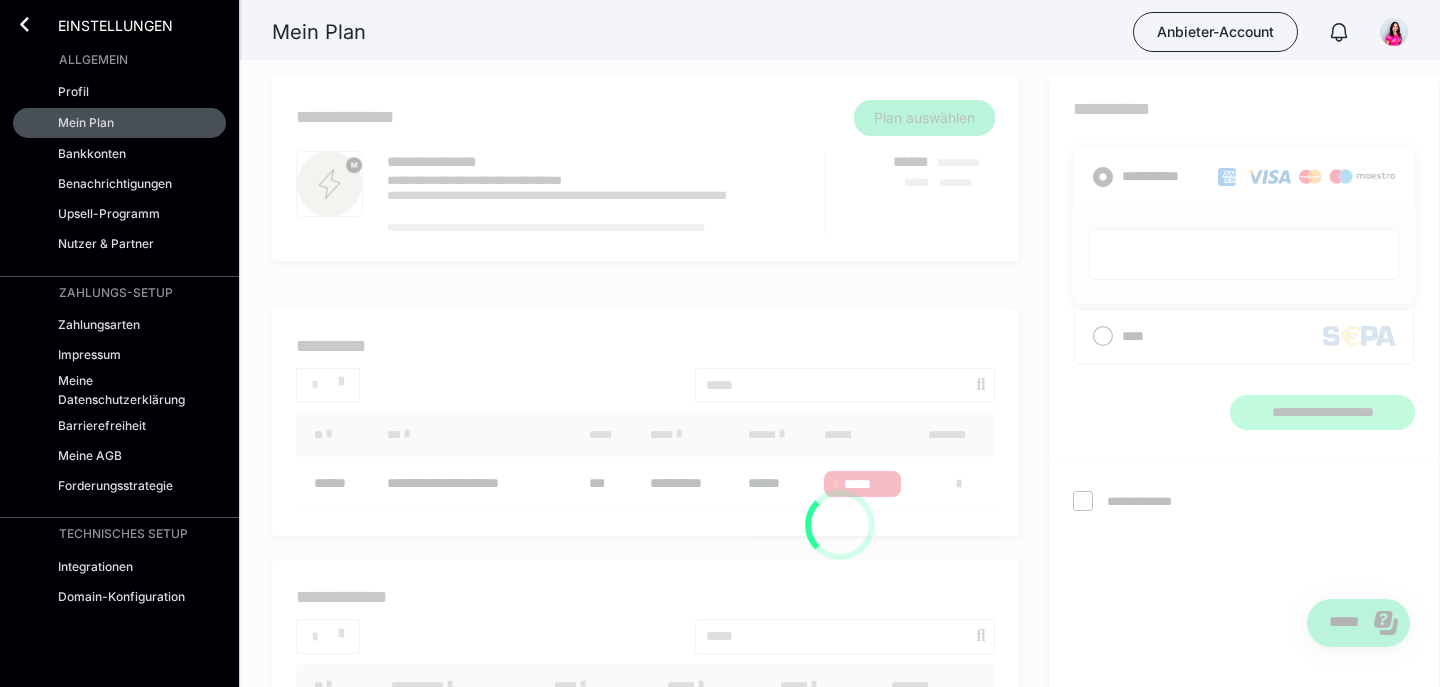click at bounding box center (840, 525) 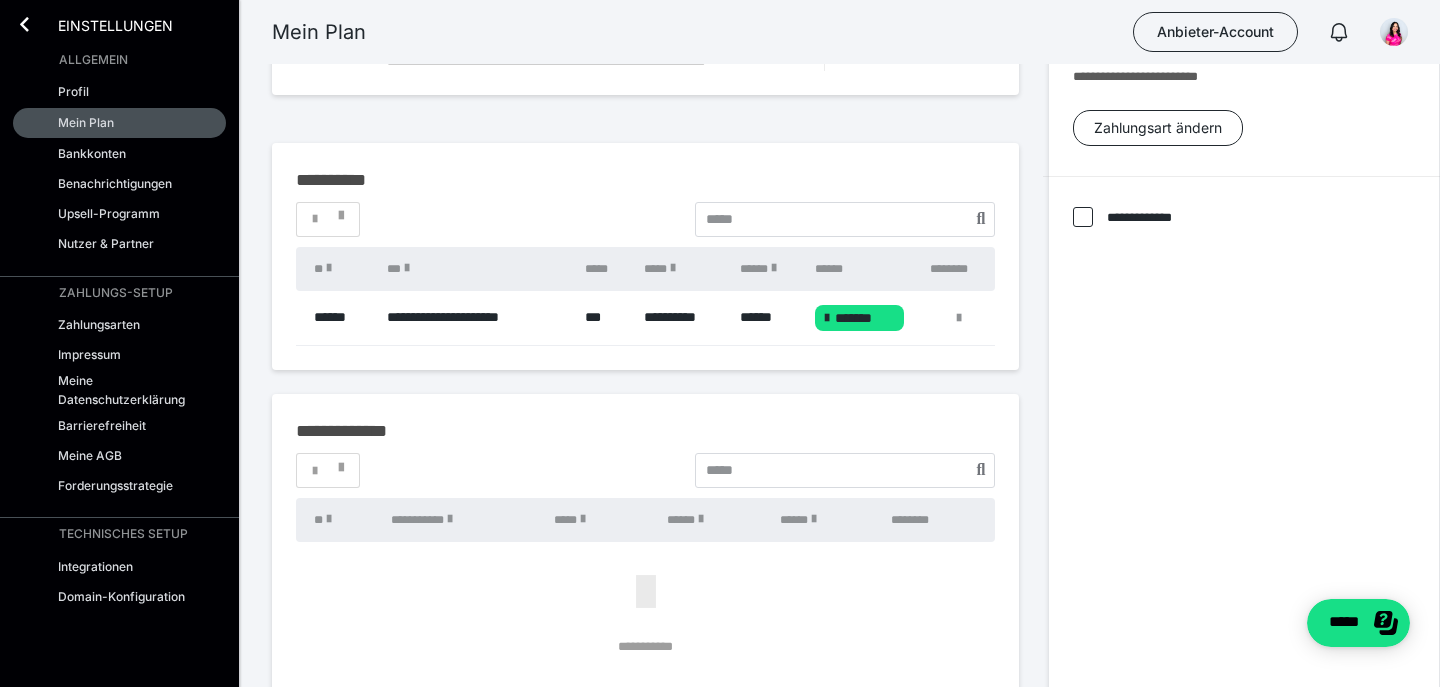 scroll, scrollTop: 288, scrollLeft: 0, axis: vertical 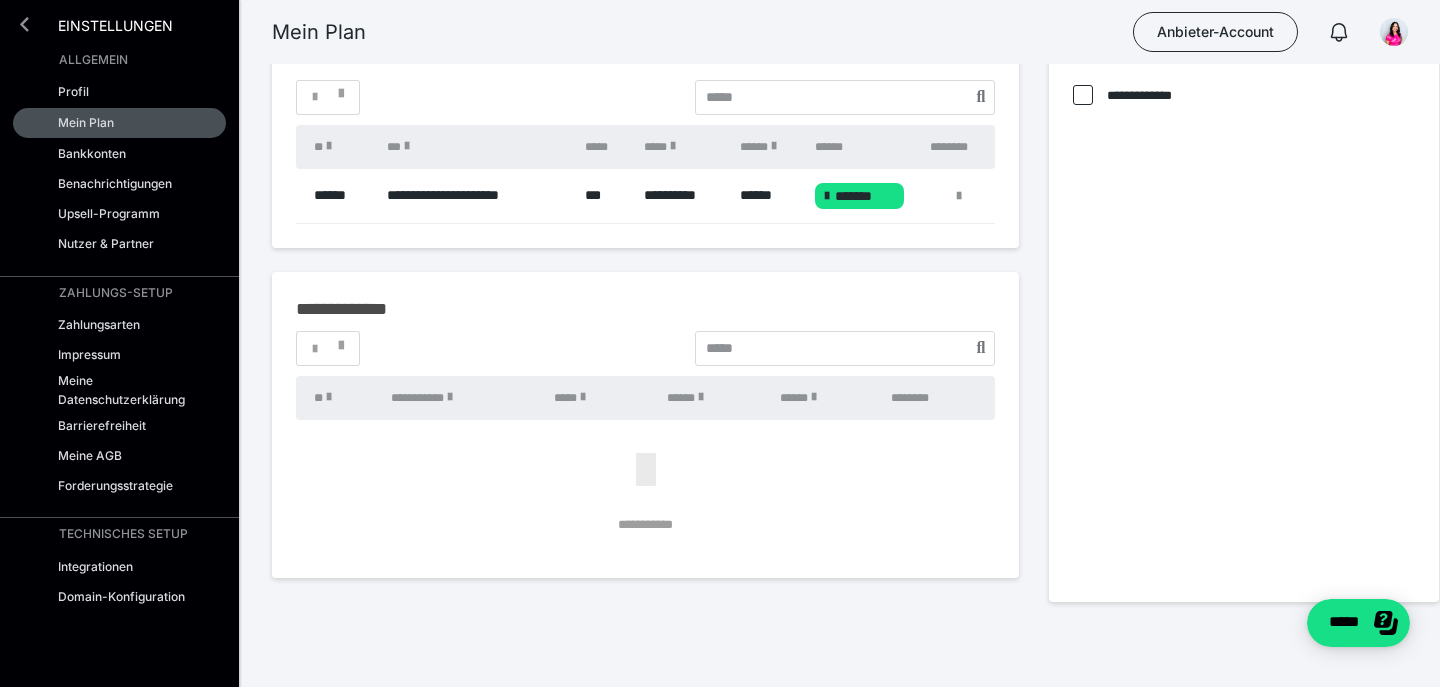 click at bounding box center [24, 24] 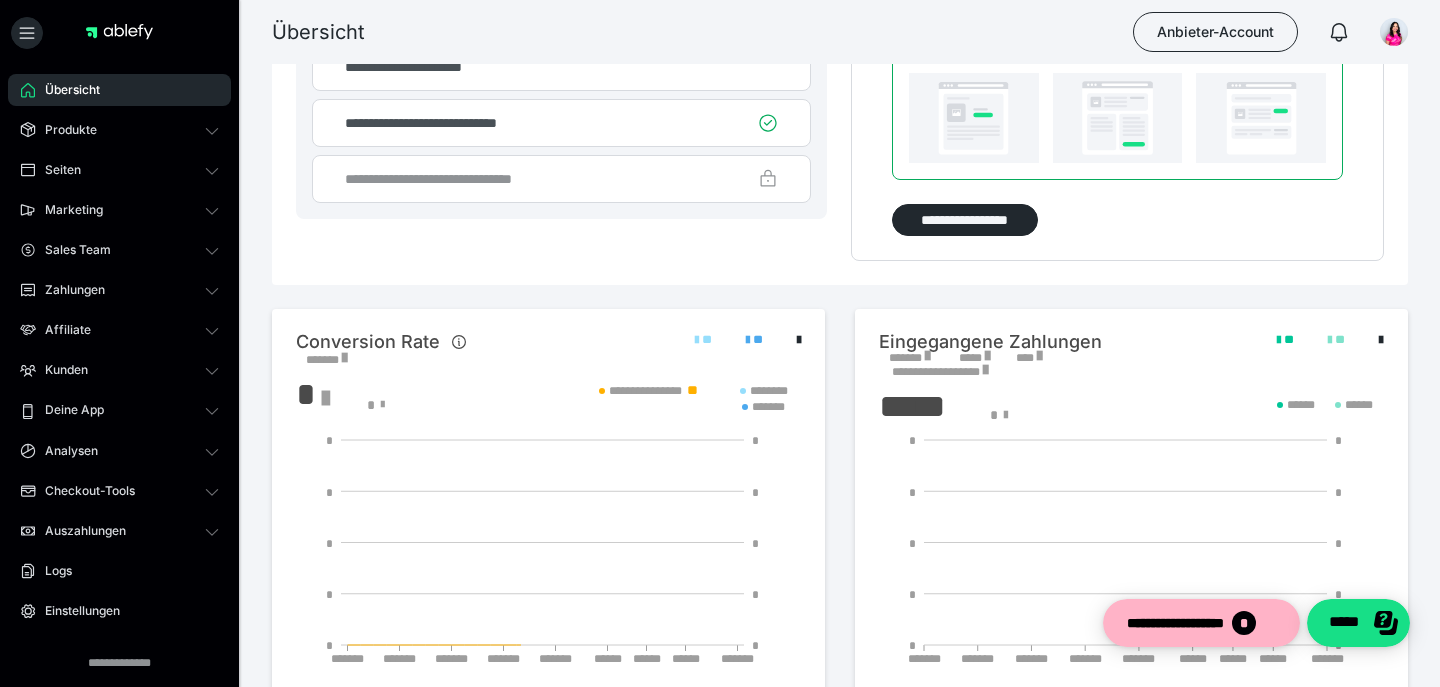 scroll, scrollTop: 0, scrollLeft: 0, axis: both 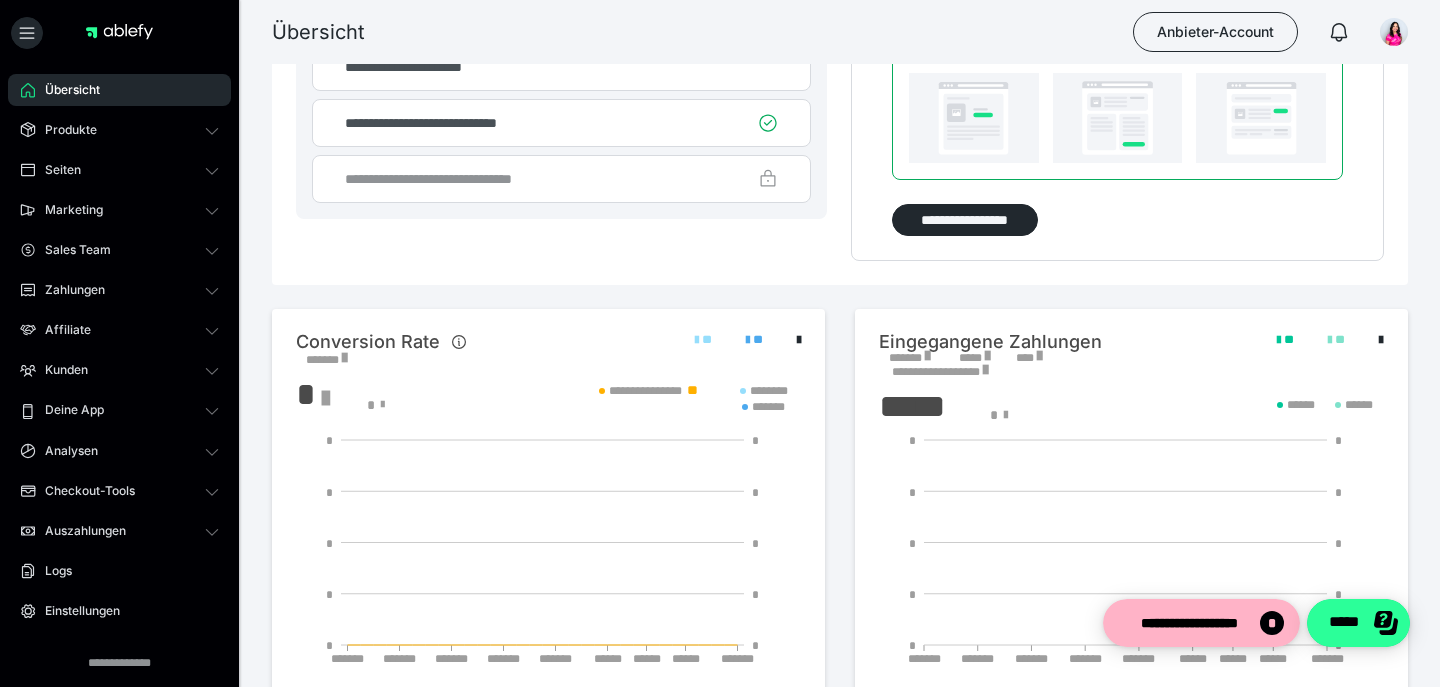 click on "*****" at bounding box center (1358, 623) 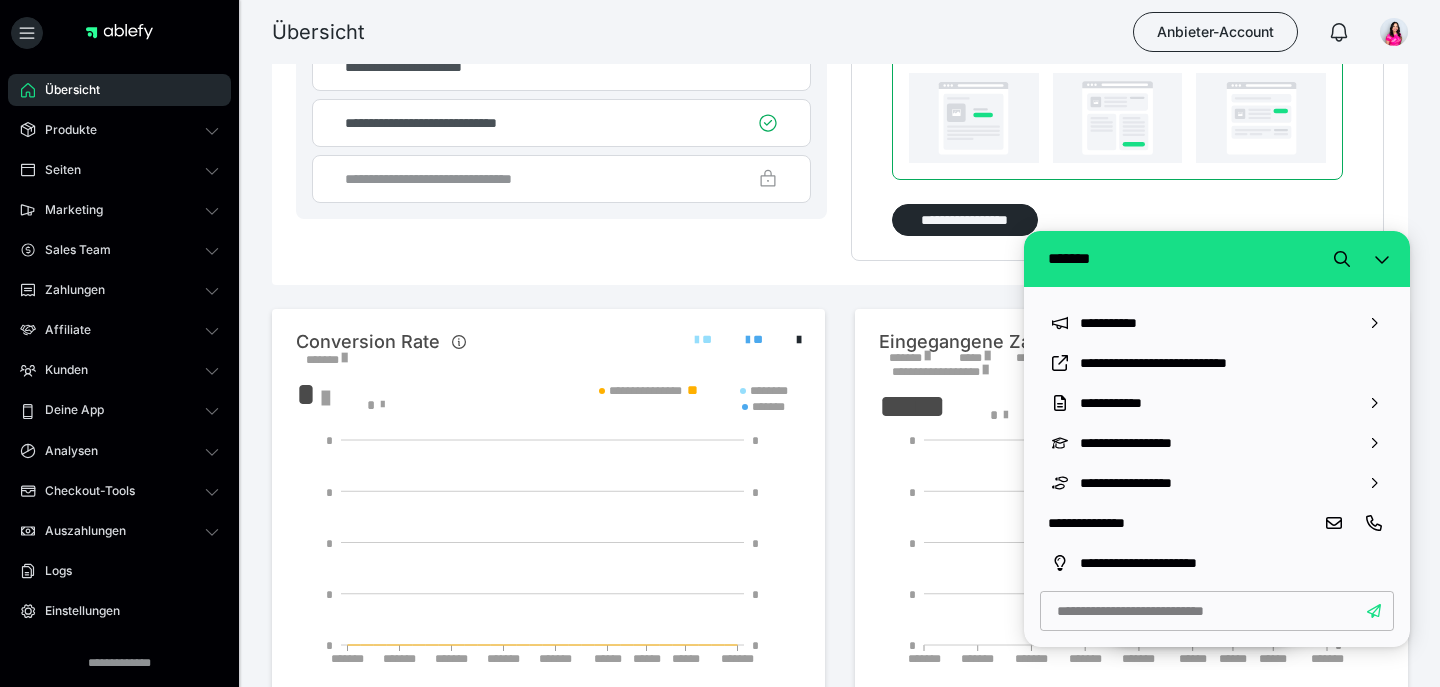 click on "**********" at bounding box center [1181, 523] 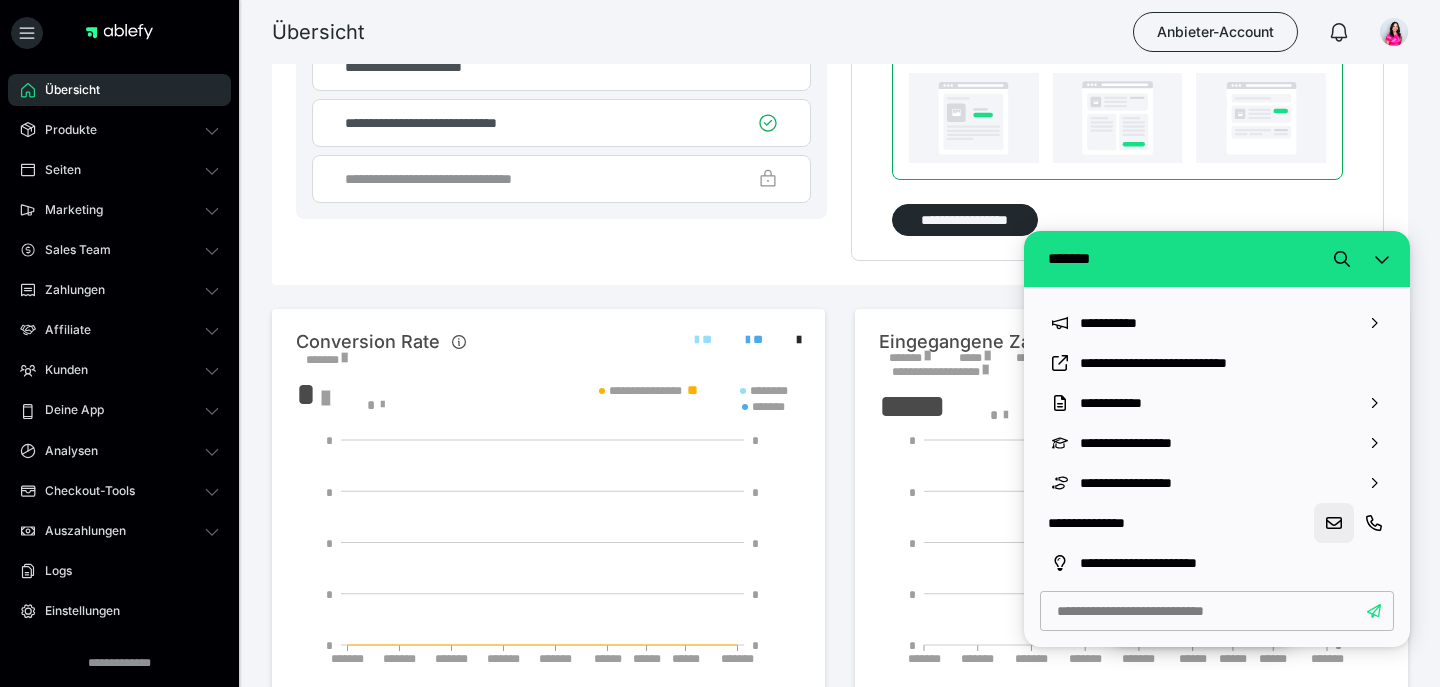 click 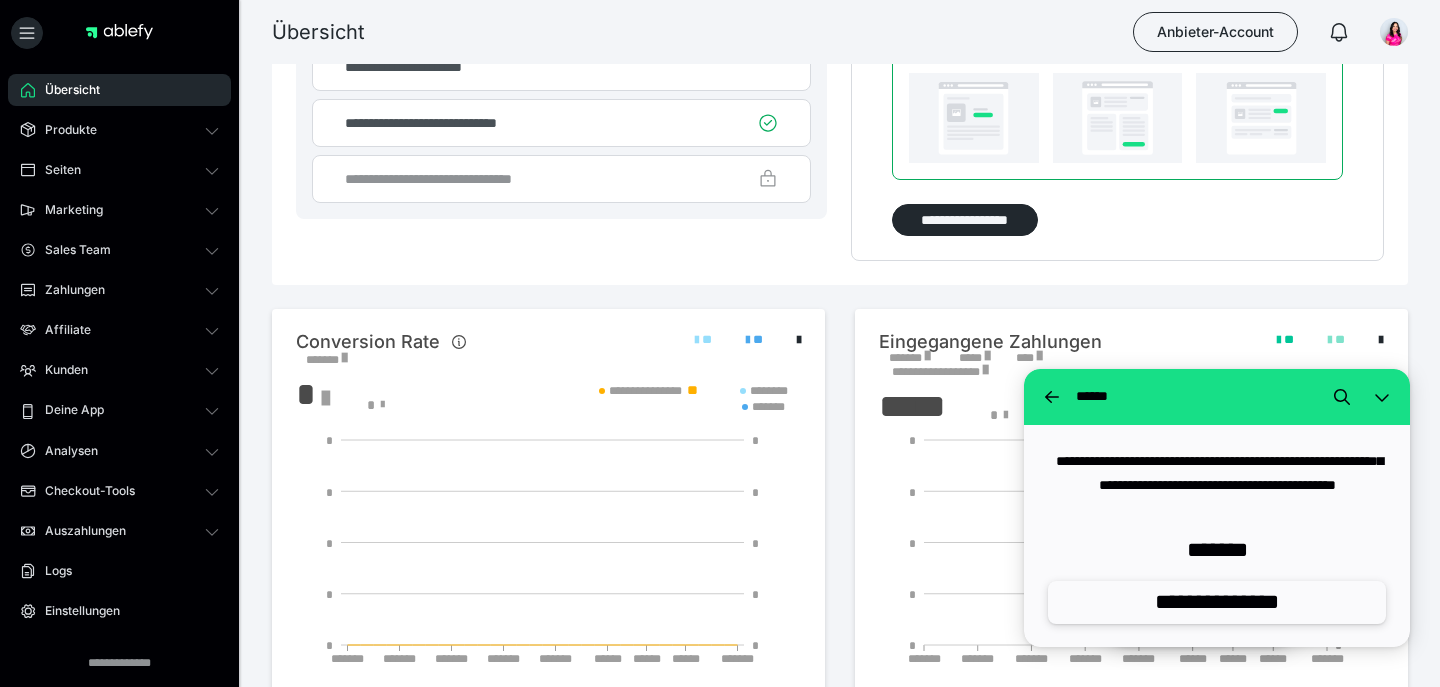 click on "**********" at bounding box center (1217, 602) 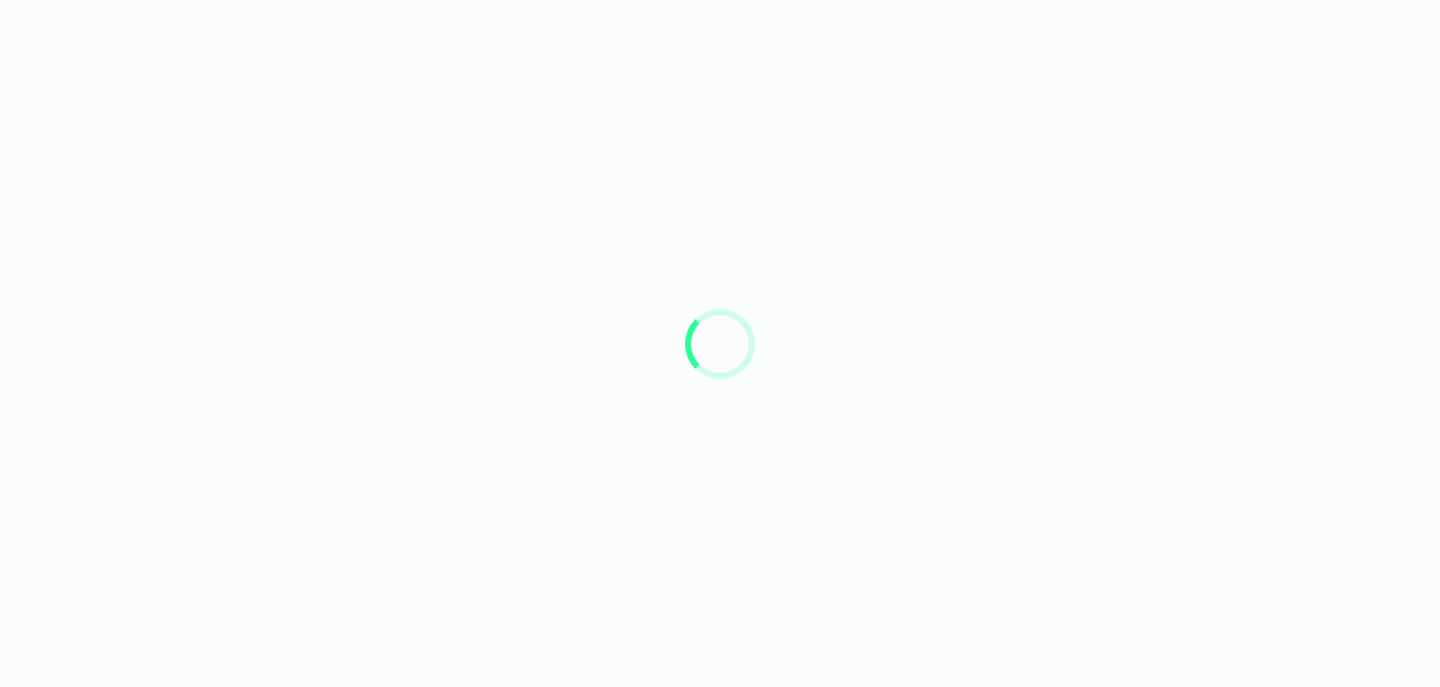 scroll, scrollTop: 0, scrollLeft: 0, axis: both 